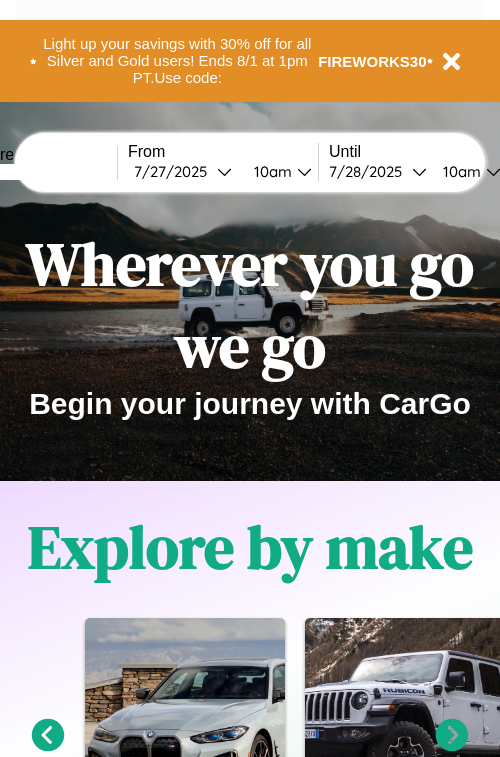scroll, scrollTop: 0, scrollLeft: 0, axis: both 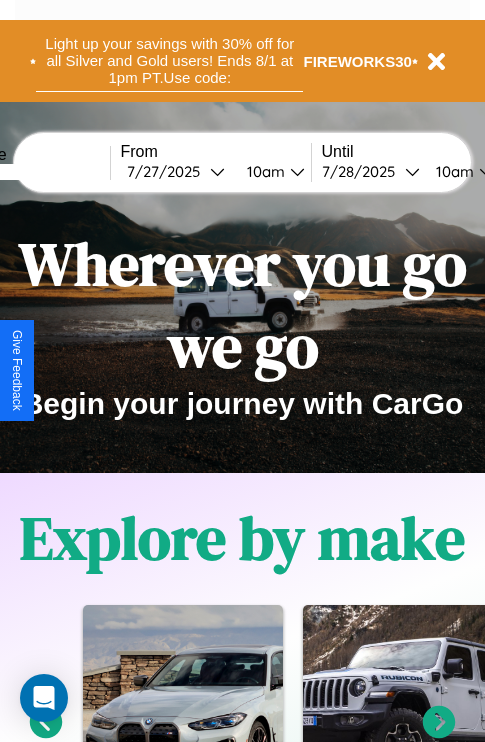 click on "Light up your savings with 30% off for all Silver and Gold users! Ends 8/1 at 1pm PT.  Use code:" at bounding box center (169, 61) 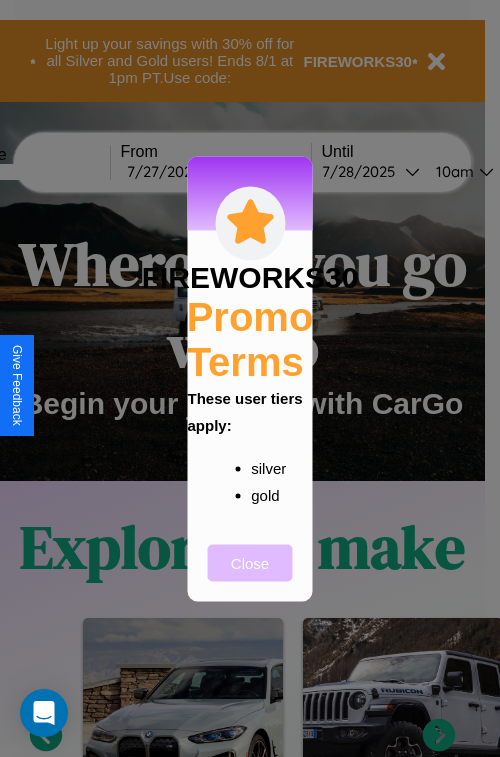 click on "Close" at bounding box center [250, 562] 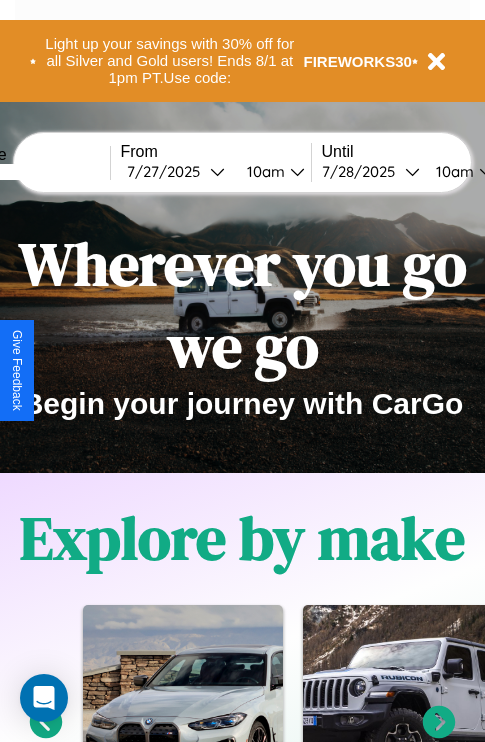 click at bounding box center (35, 172) 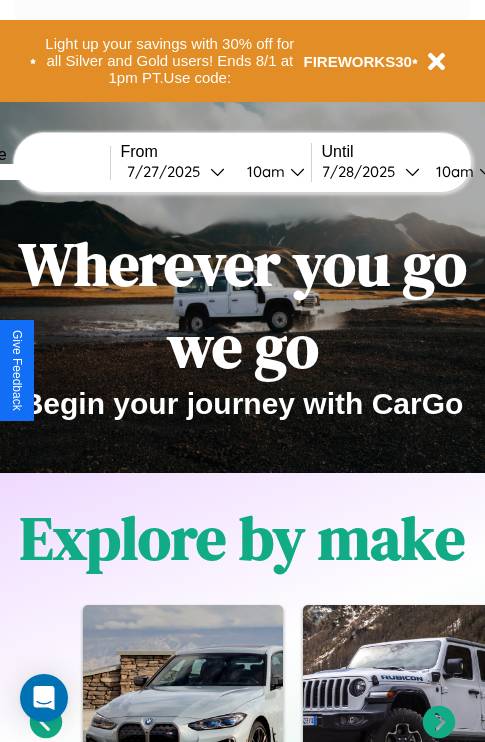 type on "******" 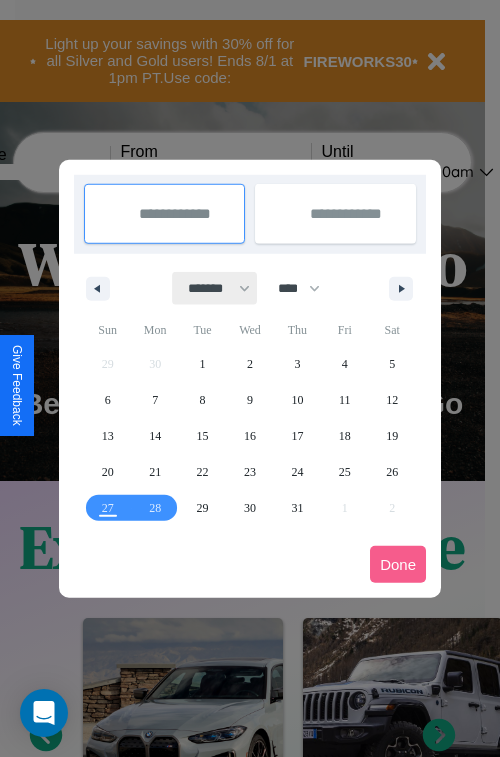 click on "******* ******** ***** ***** *** **** **** ****** ********* ******* ******** ********" at bounding box center (215, 288) 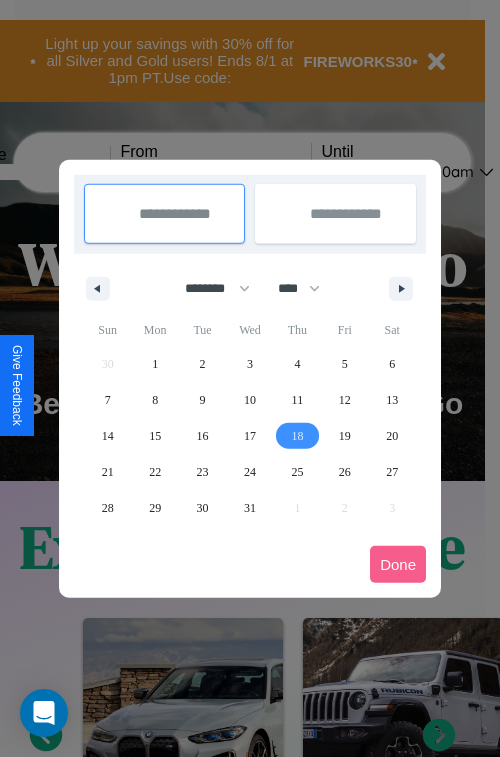 click on "18" at bounding box center [297, 436] 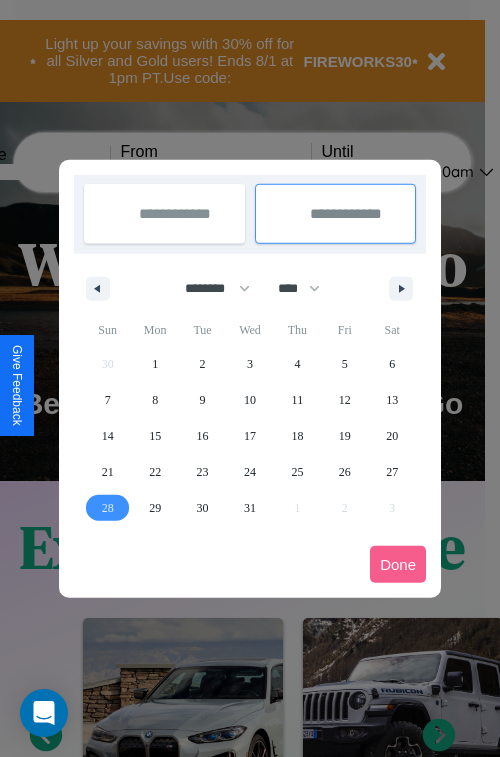 click on "28" at bounding box center (108, 508) 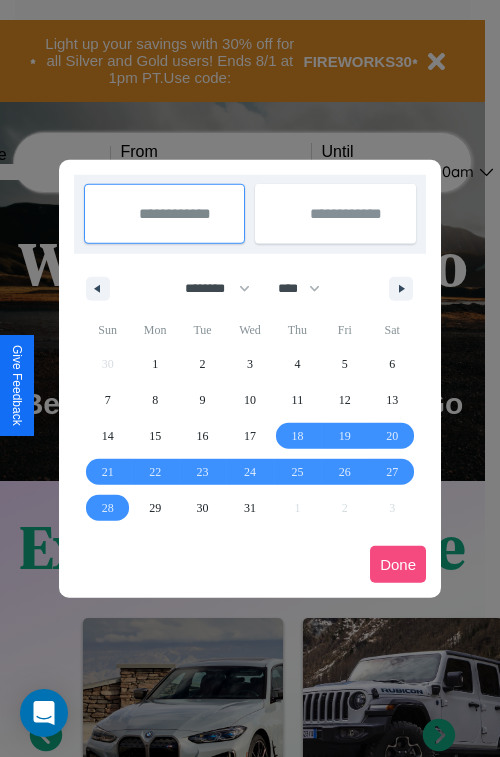 click on "Done" at bounding box center (398, 564) 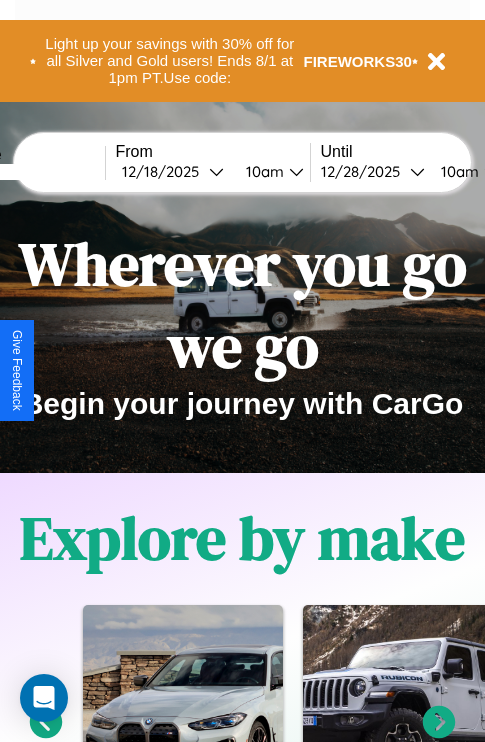 click on "10am" at bounding box center [262, 171] 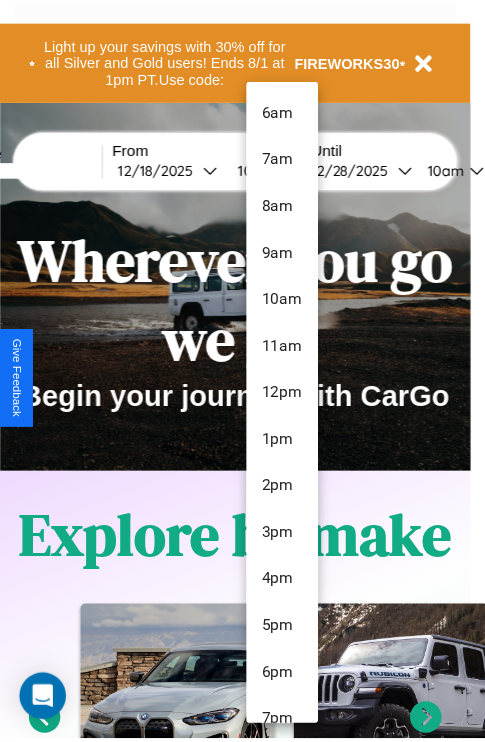 scroll, scrollTop: 67, scrollLeft: 0, axis: vertical 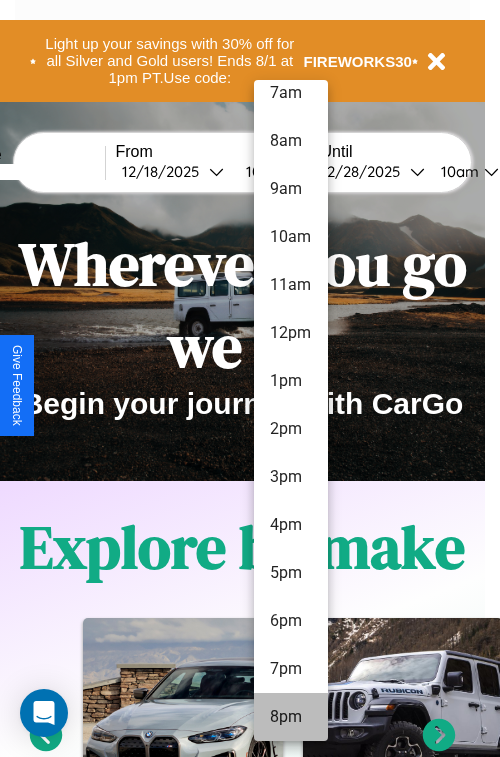 click on "8pm" at bounding box center (291, 717) 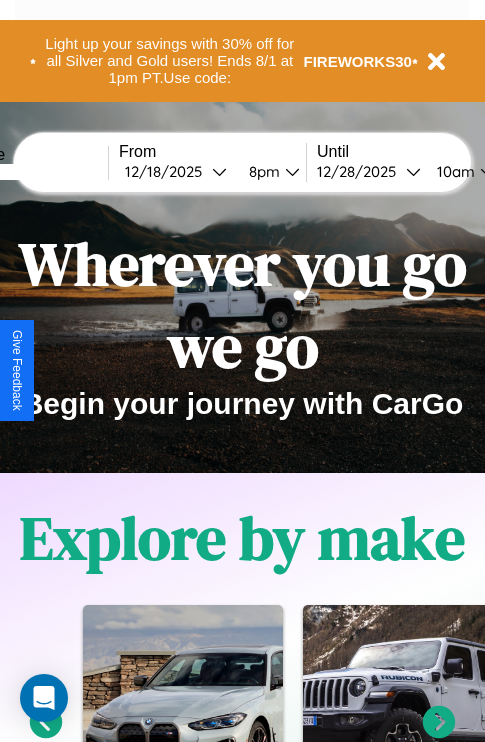 scroll, scrollTop: 0, scrollLeft: 78, axis: horizontal 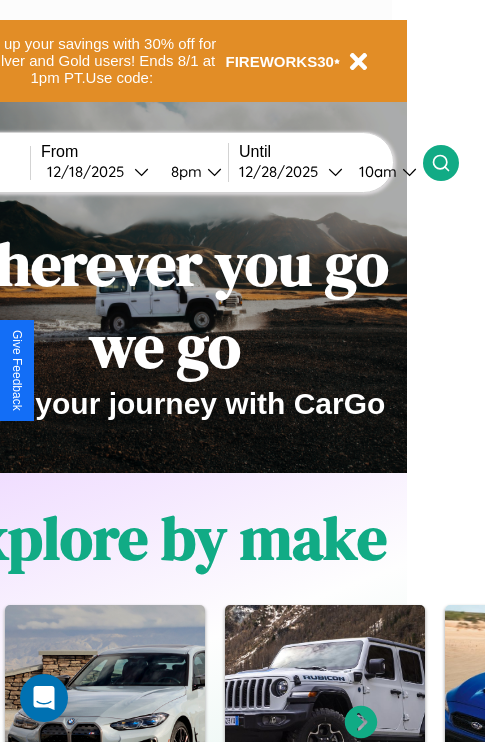 click 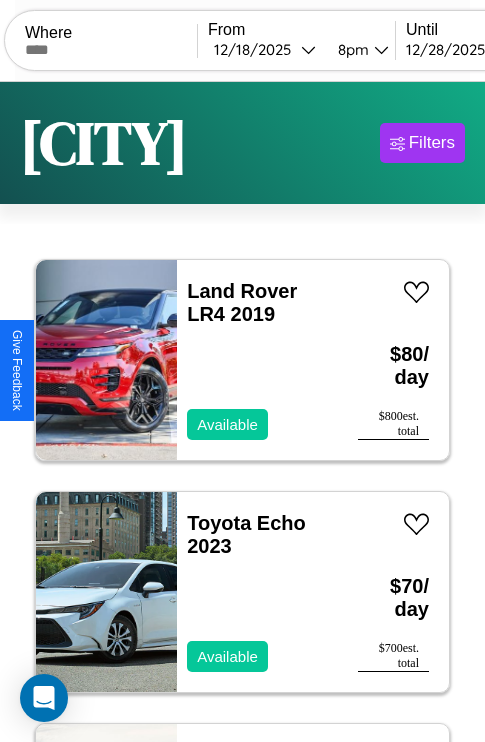 scroll, scrollTop: 66, scrollLeft: 0, axis: vertical 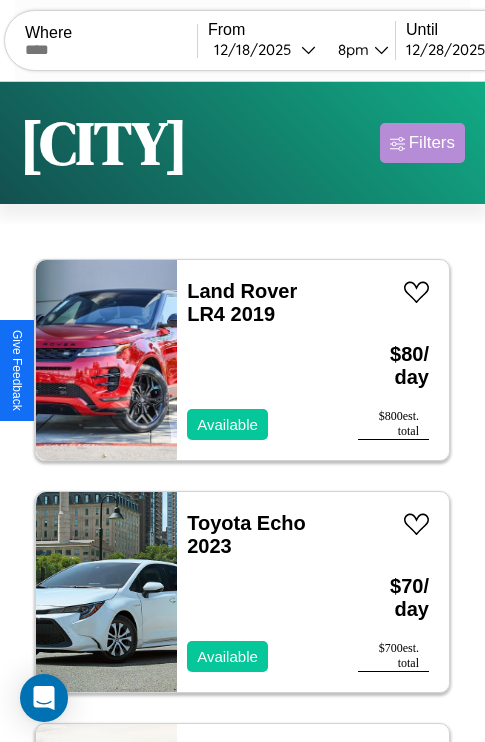 click on "Filters" at bounding box center [432, 143] 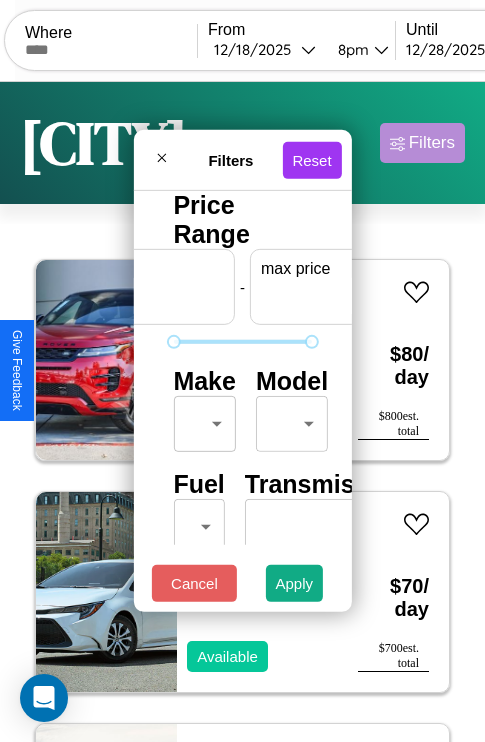 scroll, scrollTop: 0, scrollLeft: 124, axis: horizontal 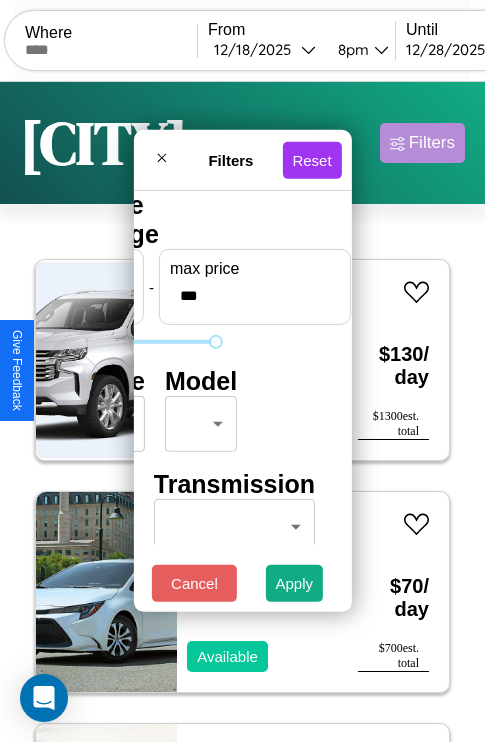 type on "***" 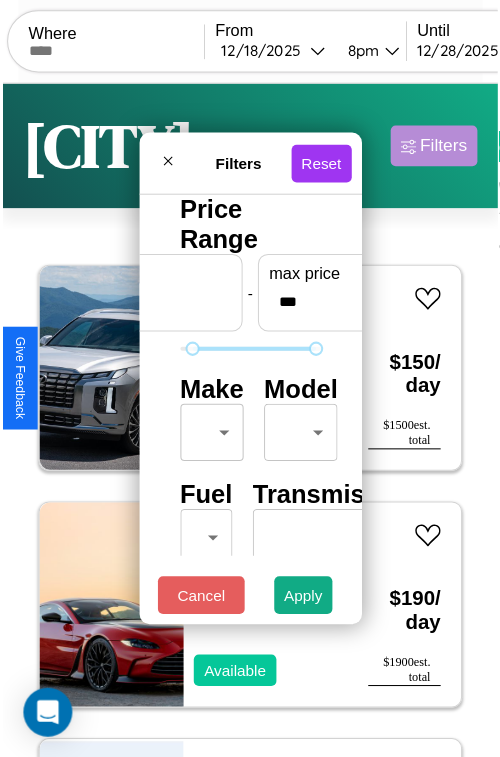 scroll, scrollTop: 59, scrollLeft: 0, axis: vertical 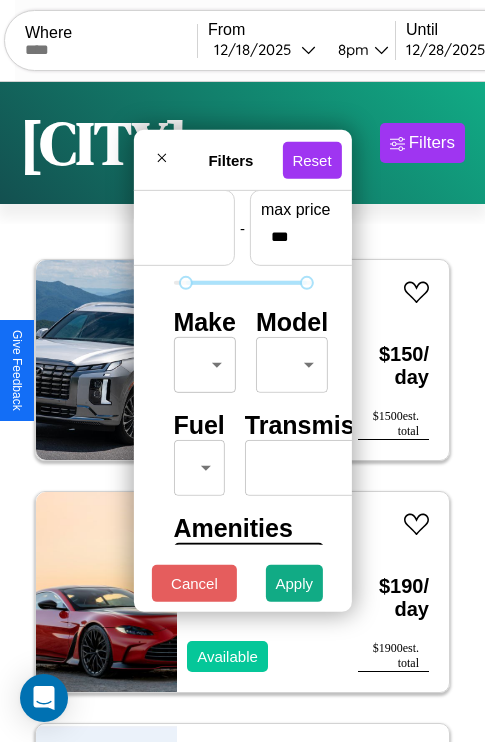 type on "**" 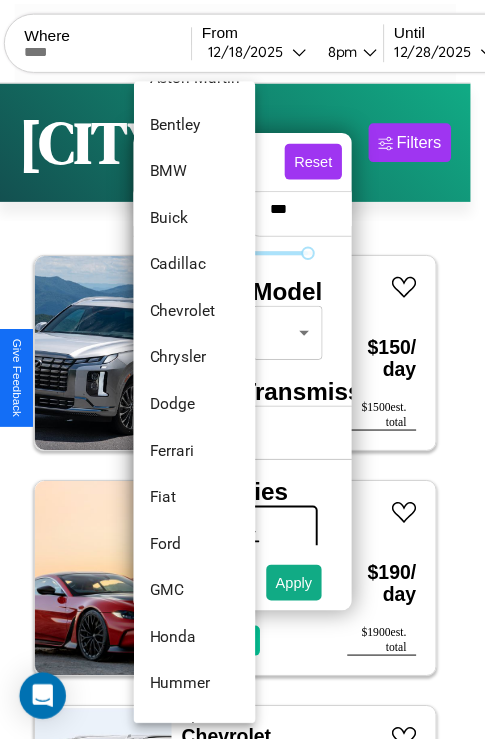 scroll, scrollTop: 230, scrollLeft: 0, axis: vertical 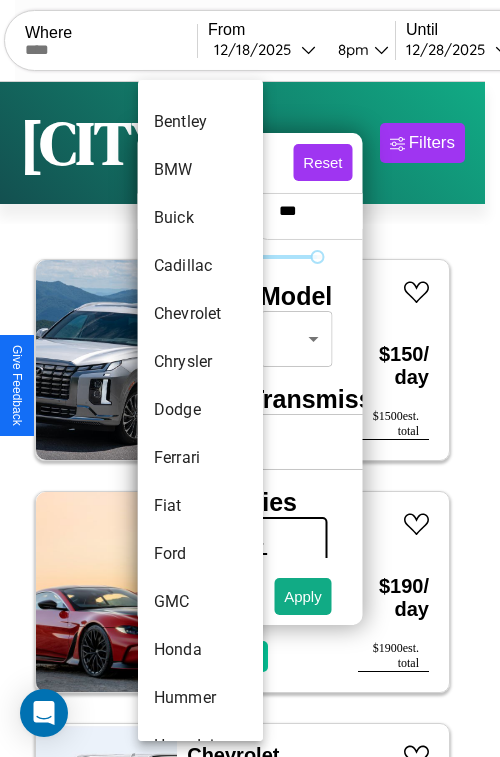 click on "Dodge" at bounding box center (200, 410) 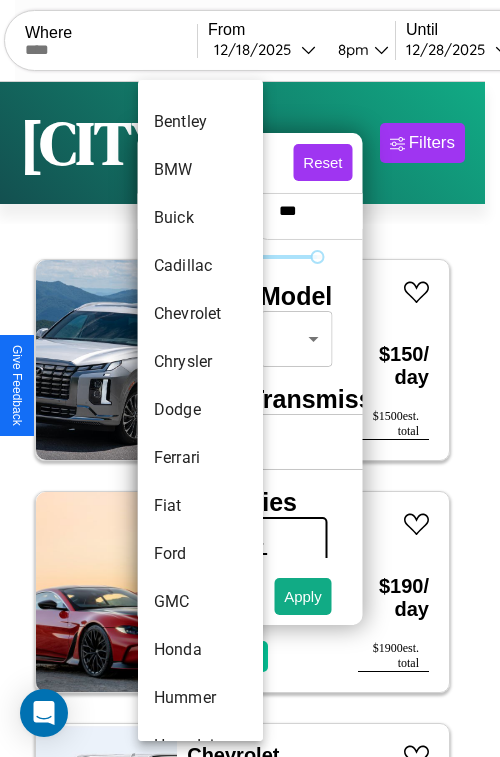 type on "*****" 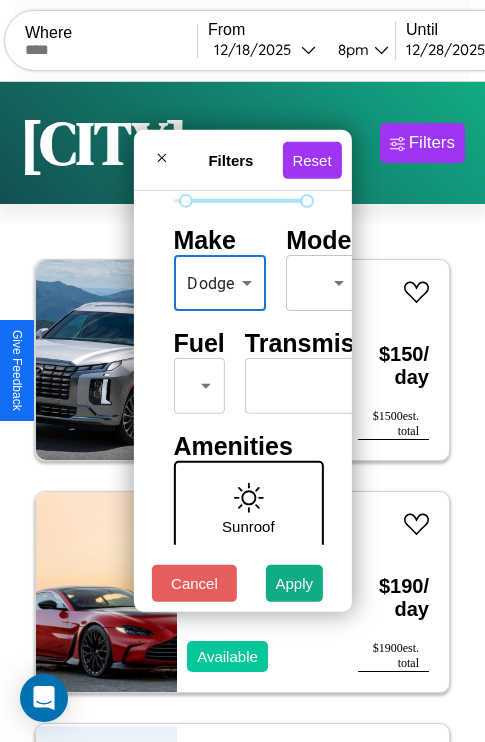 scroll, scrollTop: 162, scrollLeft: 0, axis: vertical 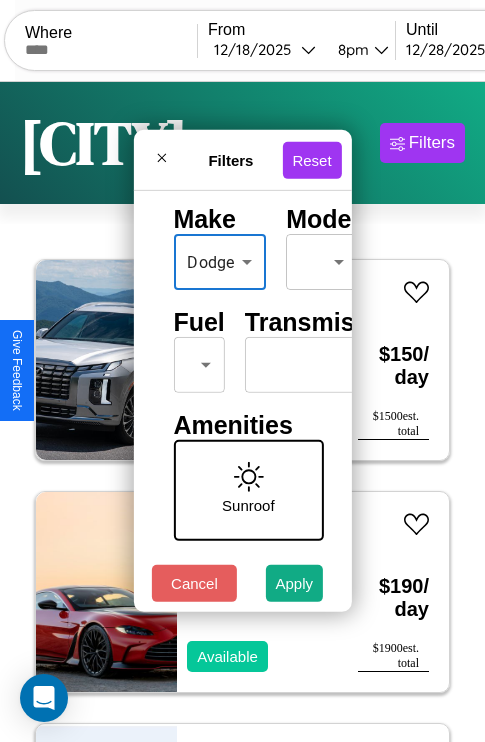 click on "CarGo Where From [DATE] [TIME] Until [DATE] [TIME] Become a Host Login Sign Up [CITY] Filters 19  cars in this area These cars can be picked up in this city. Hyundai   Tucson   2018 Unavailable $ 150  / day $ 1500  est. total Aston Martin   V8 Vantage   2019 Available $ 190  / day $ 1900  est. total Chevrolet   Traverse Limited   2024 Available $ 130  / day $ 1300  est. total Jaguar   I-PACE   2023 Available $ 70  / day $ 700  est. total Lexus   IS   2018 Unavailable $ 50  / day $ 500  est. total Land Rover   LR4   2019 Available $ 80  / day $ 800  est. total Toyota   Echo   2023 Available $ 70  / day $ 700  est. total Alfa Romeo   8C Competizione Spider   2014 Available $ 90  / day $ 900  est. total Acura   SLX   2021 Available $ 50  / day $ 500  est. total Land Rover   LR3   2017 Available $ 40  / day $ 400  est. total Dodge   Daytona   2024 Unavailable $ 190  / day $ 1900  est. total Dodge   Viper   2014 Unavailable $ 70  / day $ 700  est. total Lamborghini   Aventador   2023 Available $ 90 $" at bounding box center [242, 412] 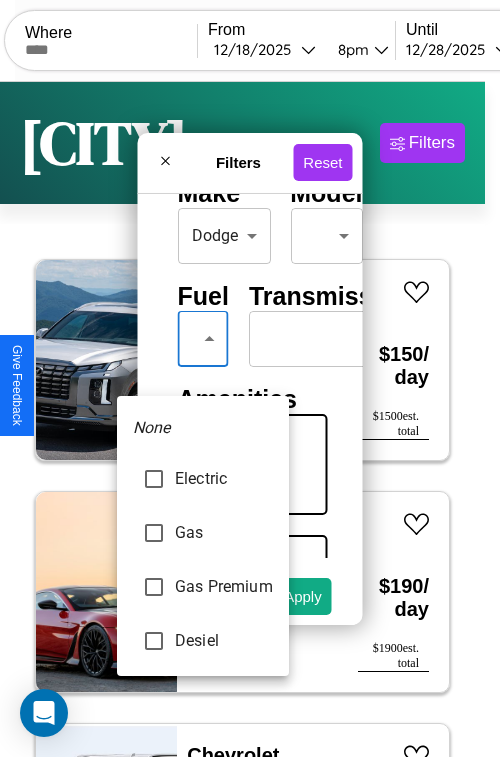 type on "***" 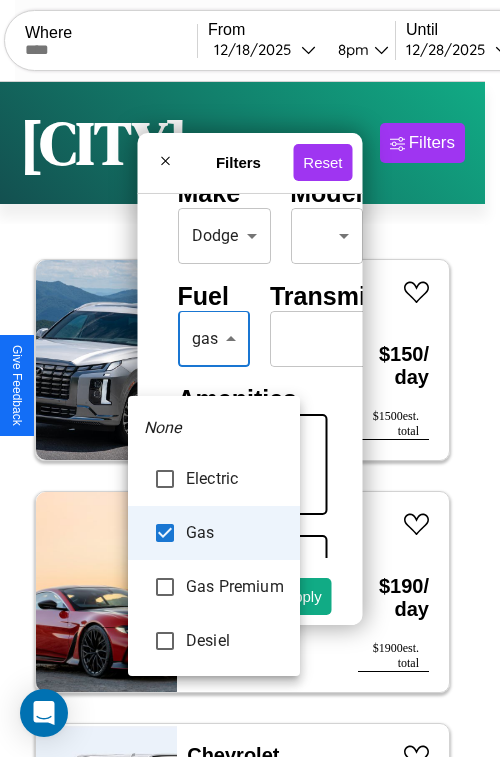 click at bounding box center [250, 378] 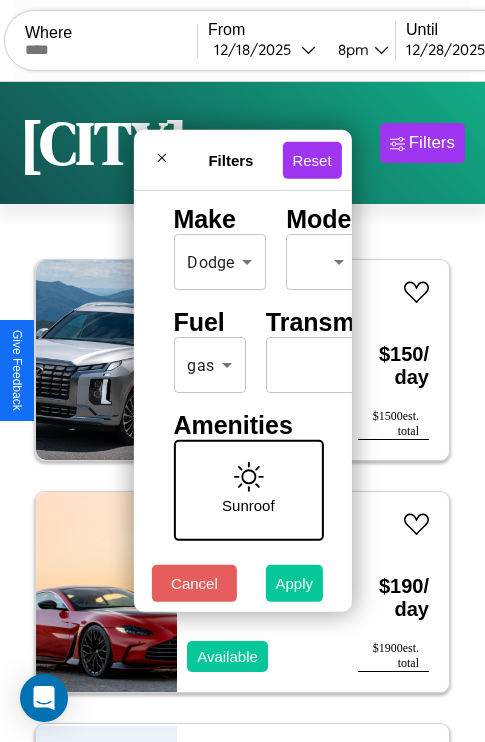 click on "Apply" at bounding box center [295, 583] 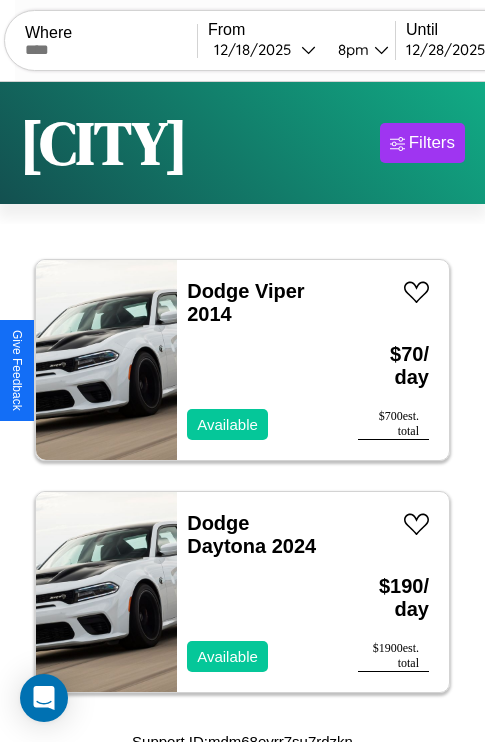 scroll, scrollTop: 13, scrollLeft: 0, axis: vertical 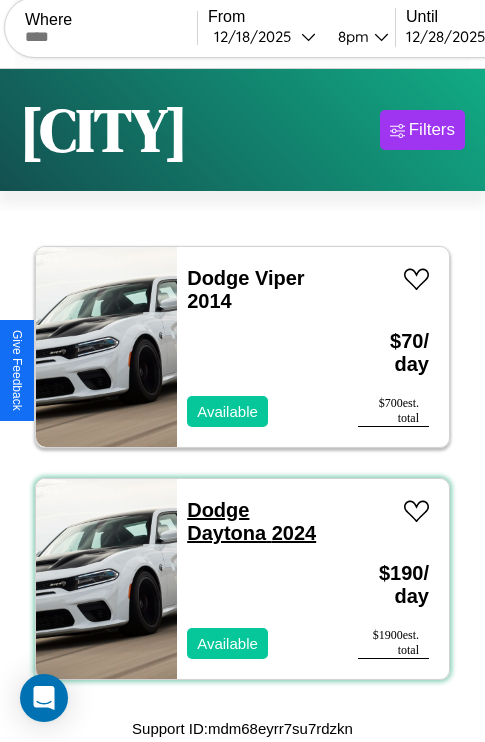 click on "Dodge   Daytona   2024" at bounding box center (251, 521) 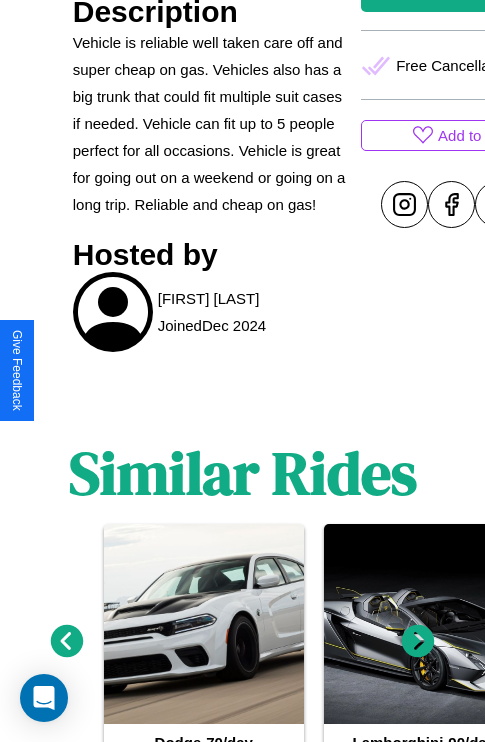 scroll, scrollTop: 868, scrollLeft: 0, axis: vertical 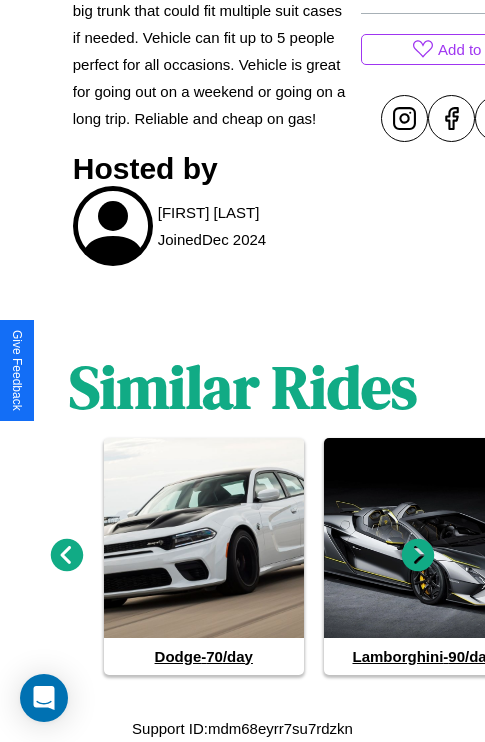 click 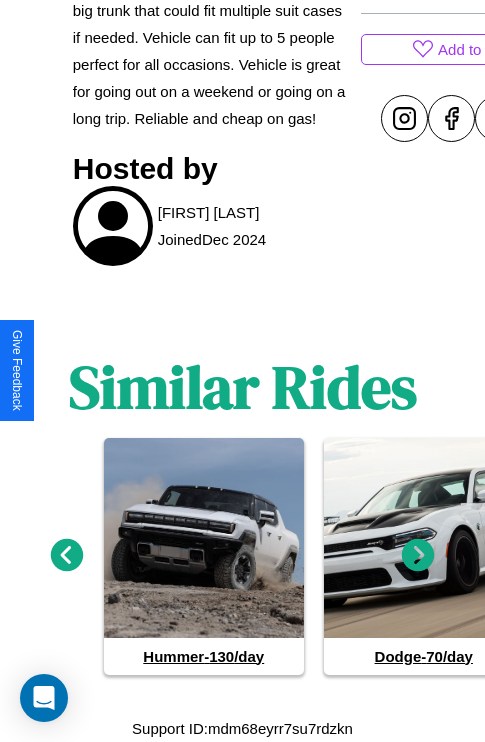 click 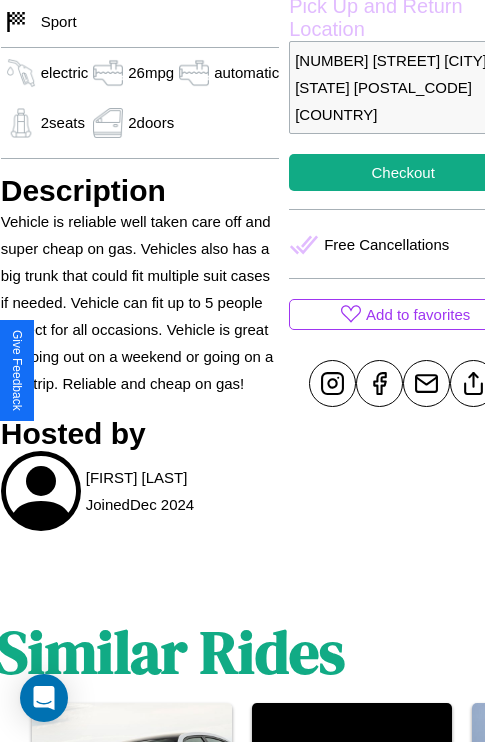 scroll, scrollTop: 588, scrollLeft: 76, axis: both 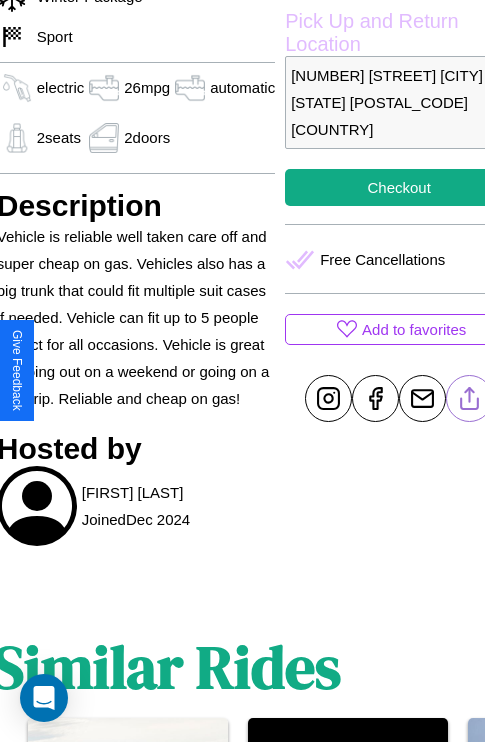 click 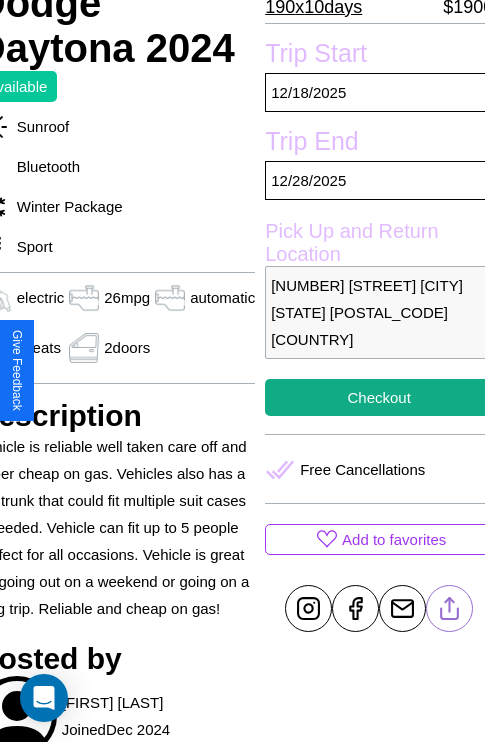 scroll, scrollTop: 377, scrollLeft: 96, axis: both 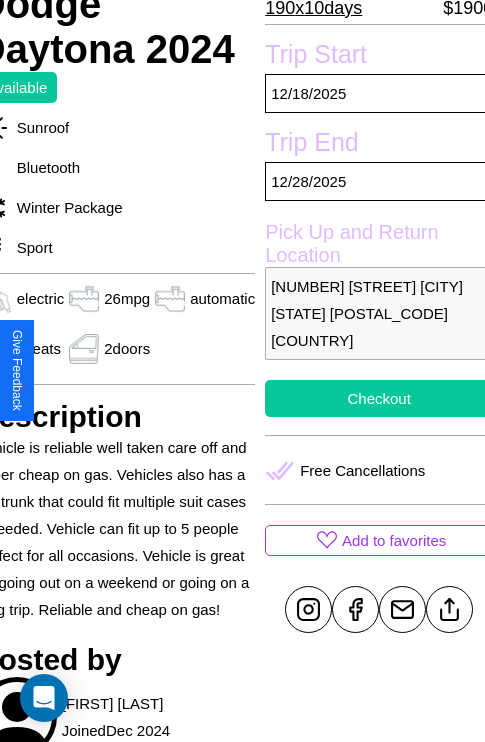 click on "Checkout" at bounding box center (379, 398) 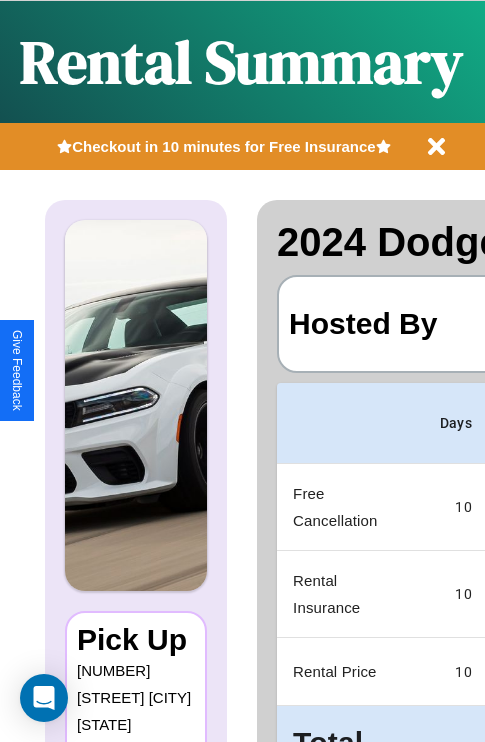 scroll, scrollTop: 0, scrollLeft: 383, axis: horizontal 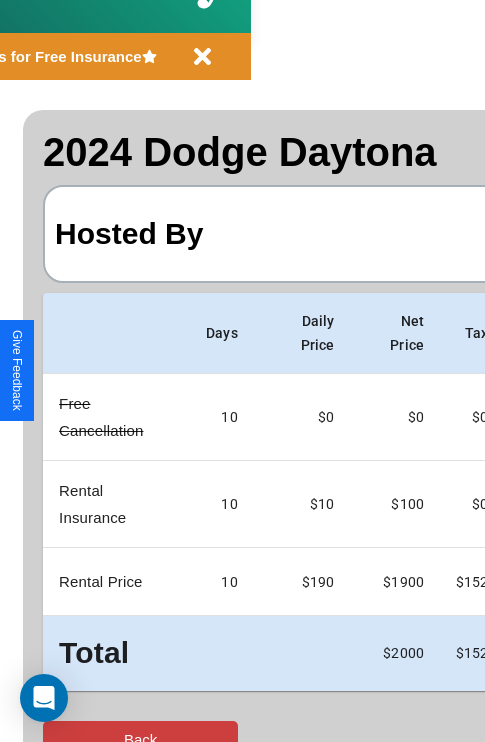 click on "Back" at bounding box center (140, 739) 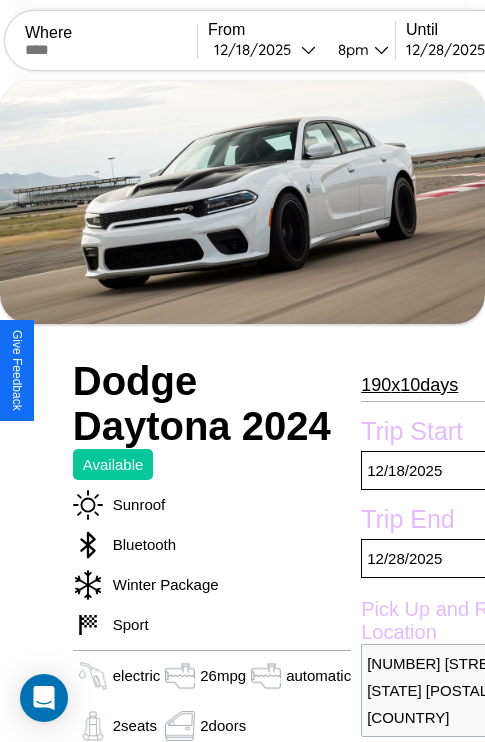 scroll, scrollTop: 33, scrollLeft: 0, axis: vertical 